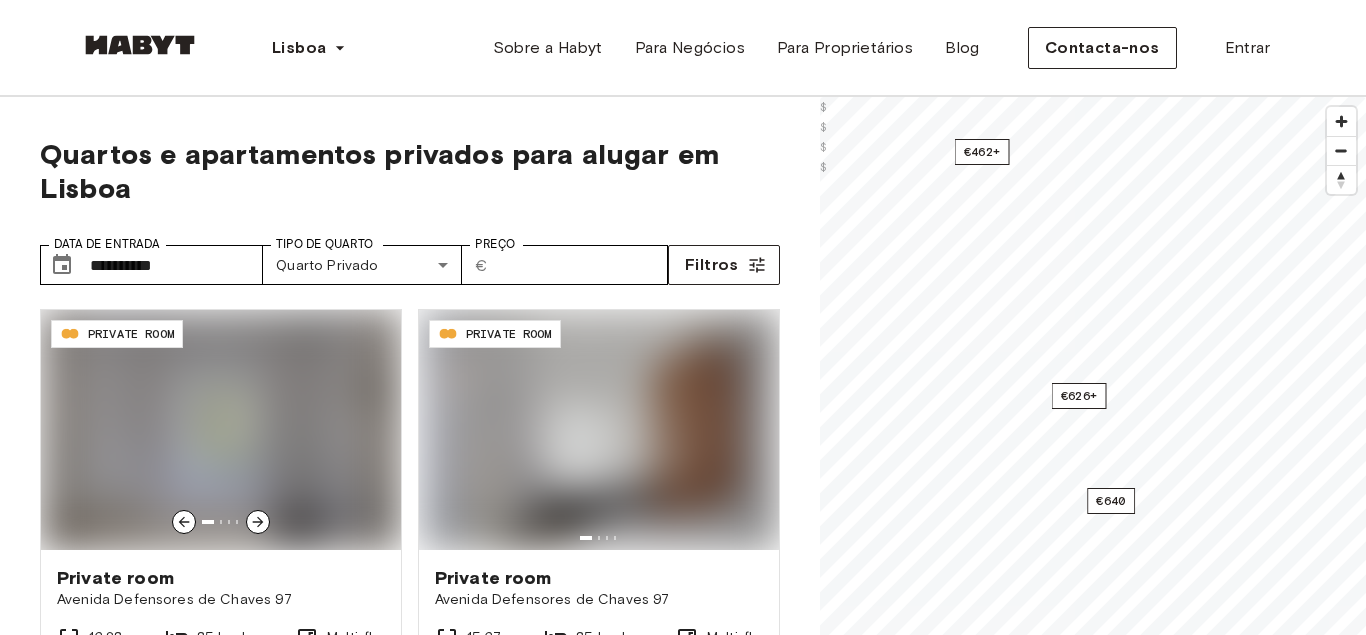 type on "**********" 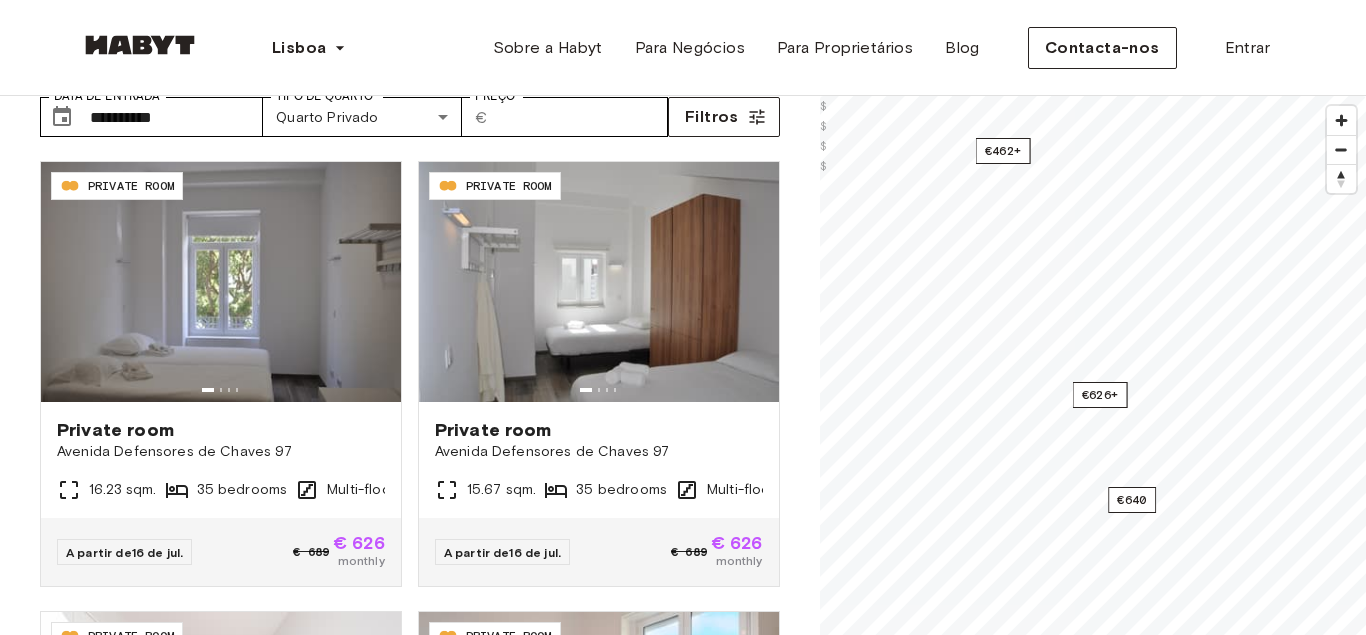 scroll, scrollTop: 0, scrollLeft: 0, axis: both 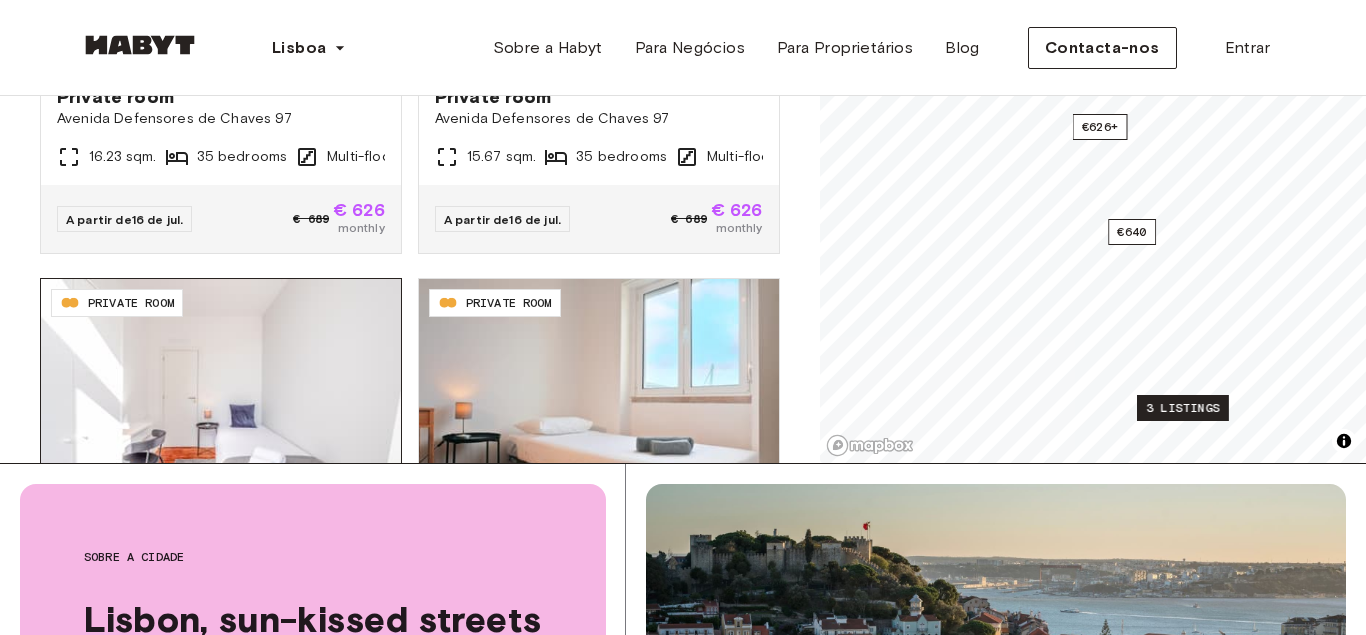 click at bounding box center (221, 399) 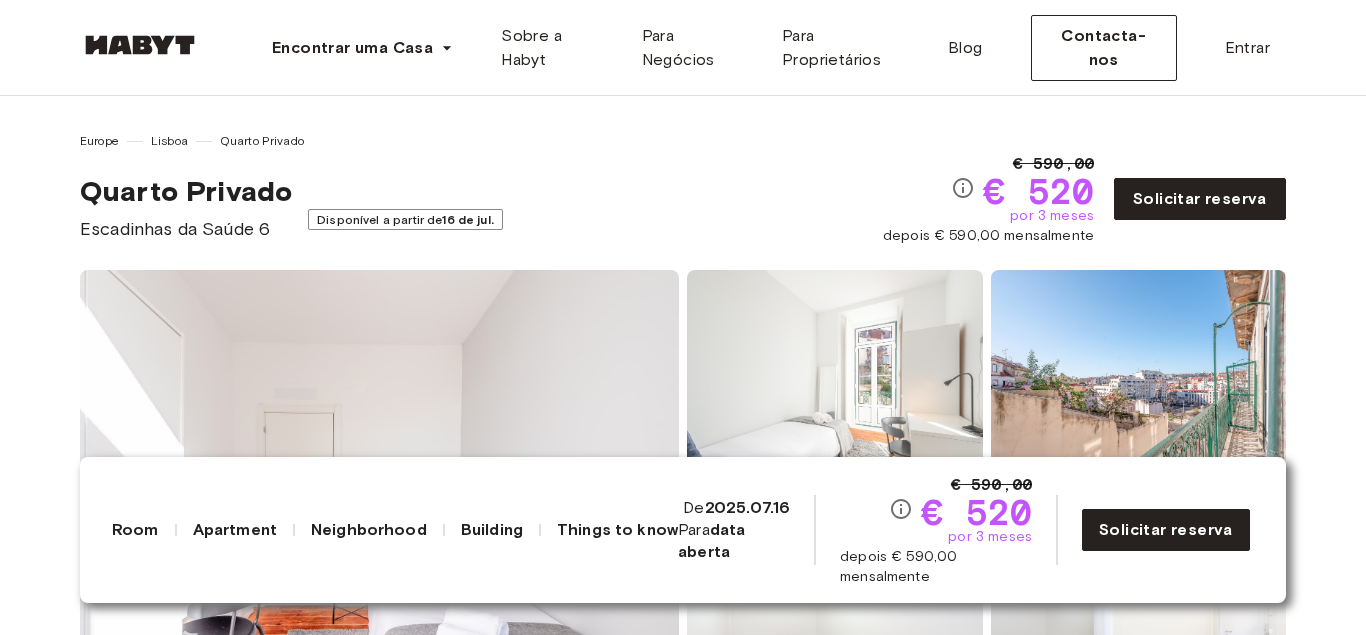 scroll, scrollTop: 0, scrollLeft: 0, axis: both 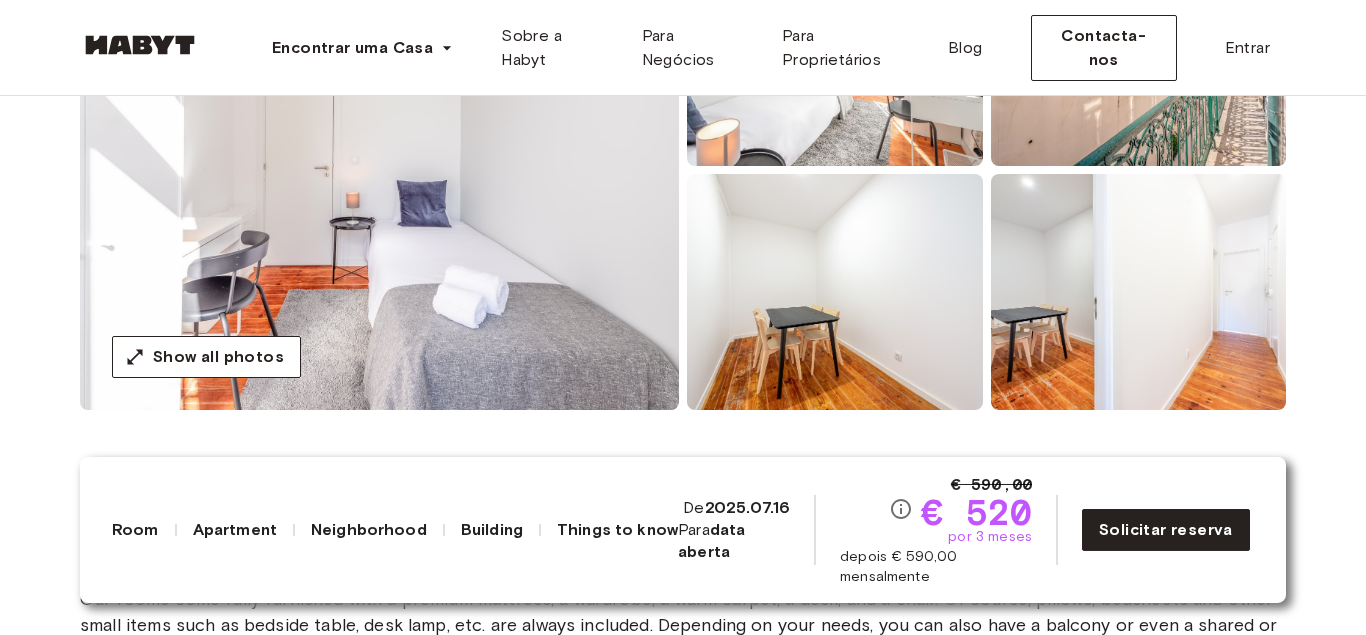 click at bounding box center (379, 170) 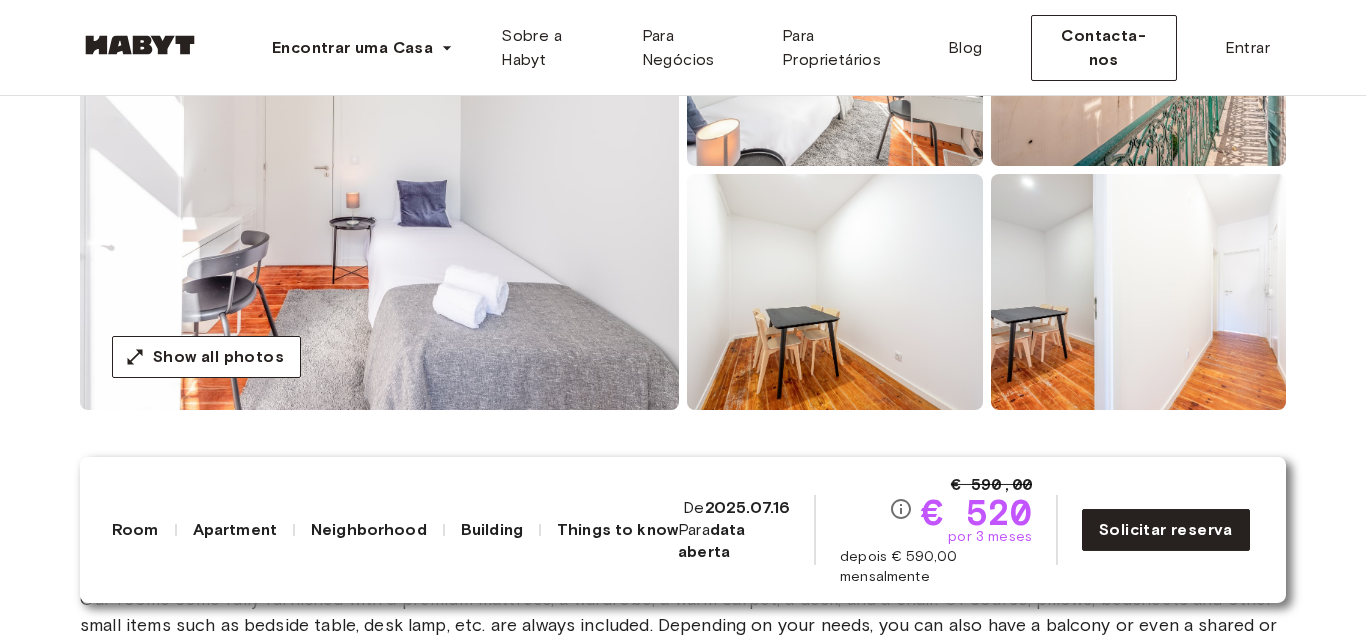 click at bounding box center [379, 170] 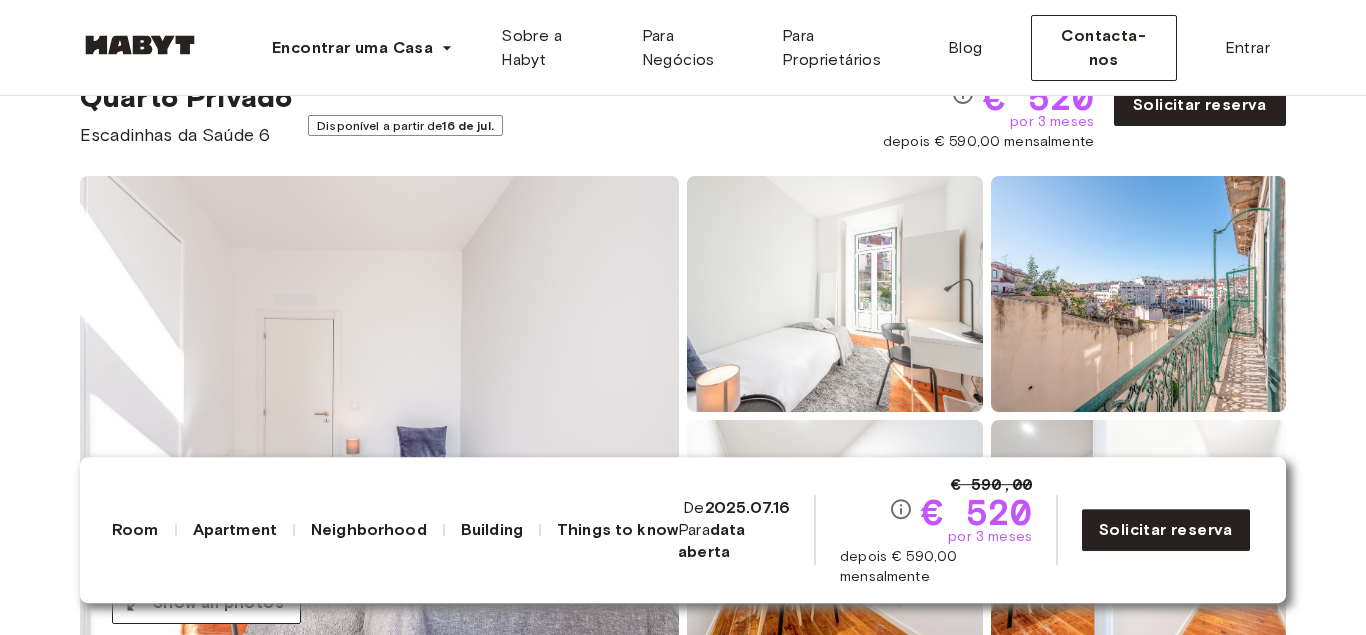 scroll, scrollTop: 258, scrollLeft: 0, axis: vertical 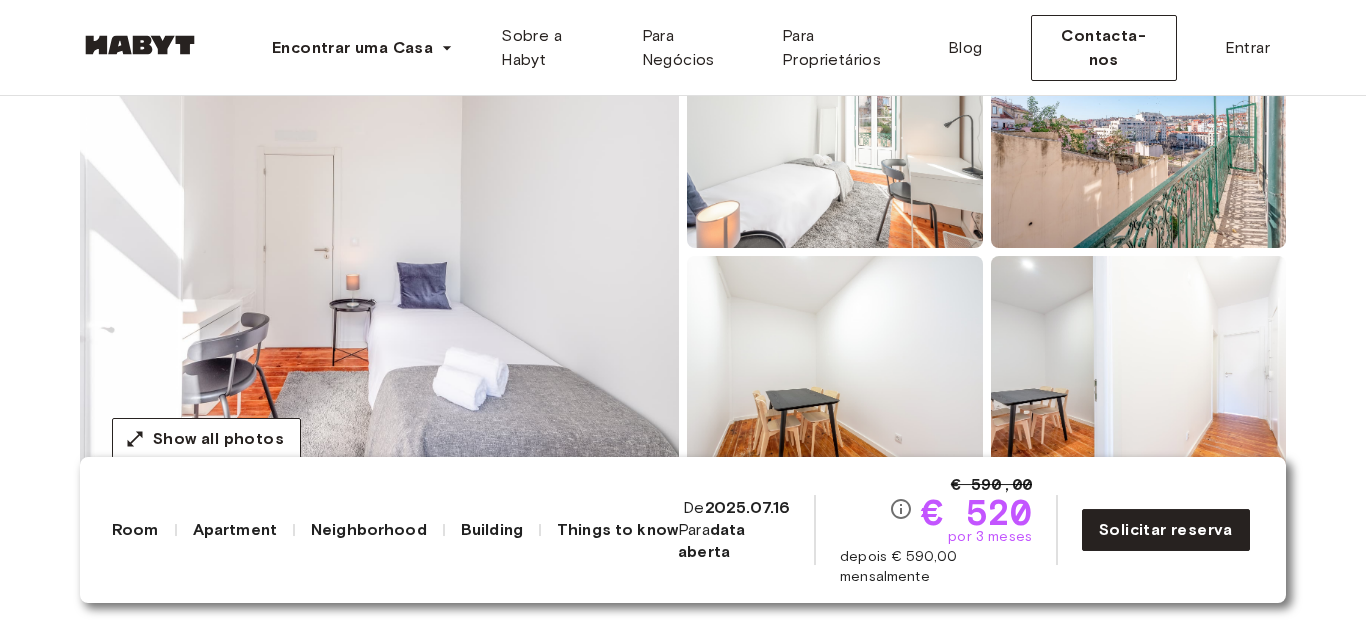 click at bounding box center (379, 252) 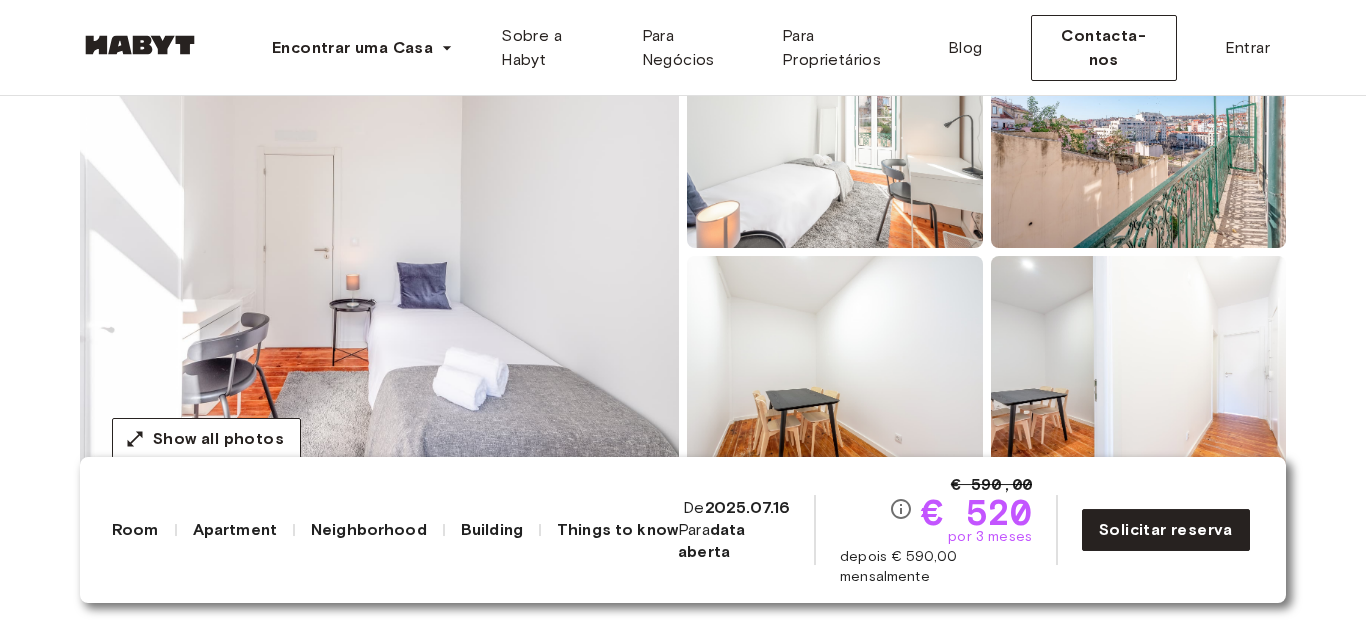 click at bounding box center (835, 130) 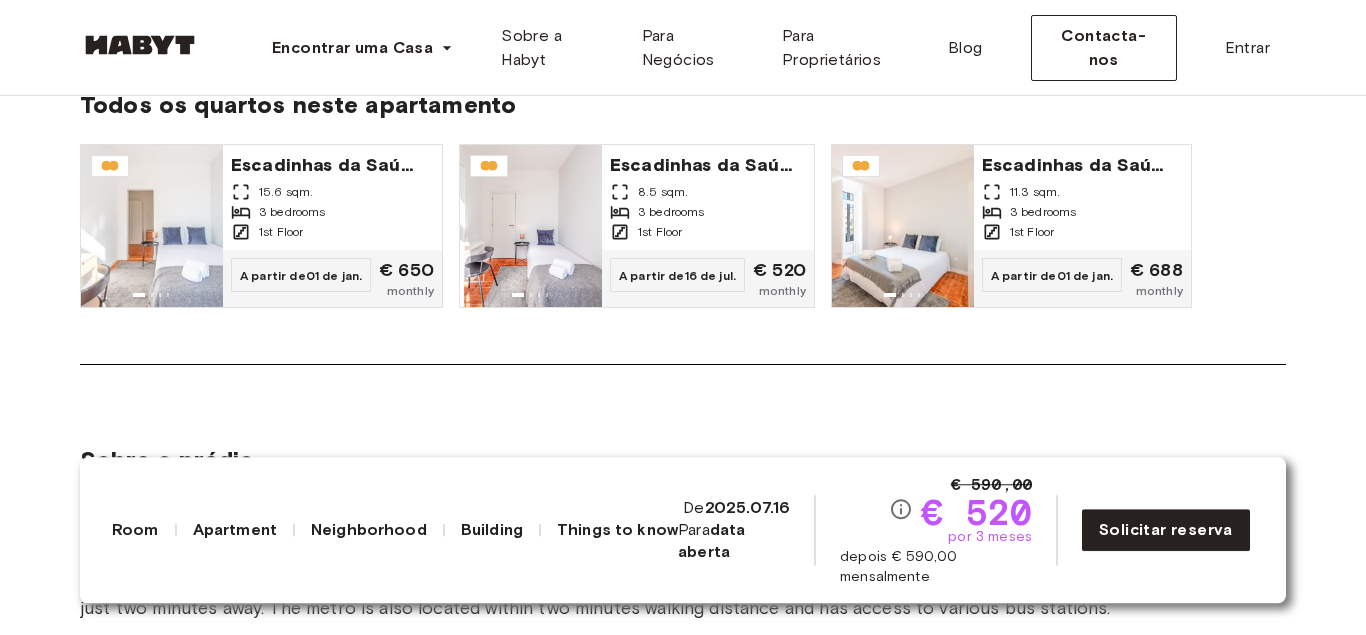 scroll, scrollTop: 1771, scrollLeft: 0, axis: vertical 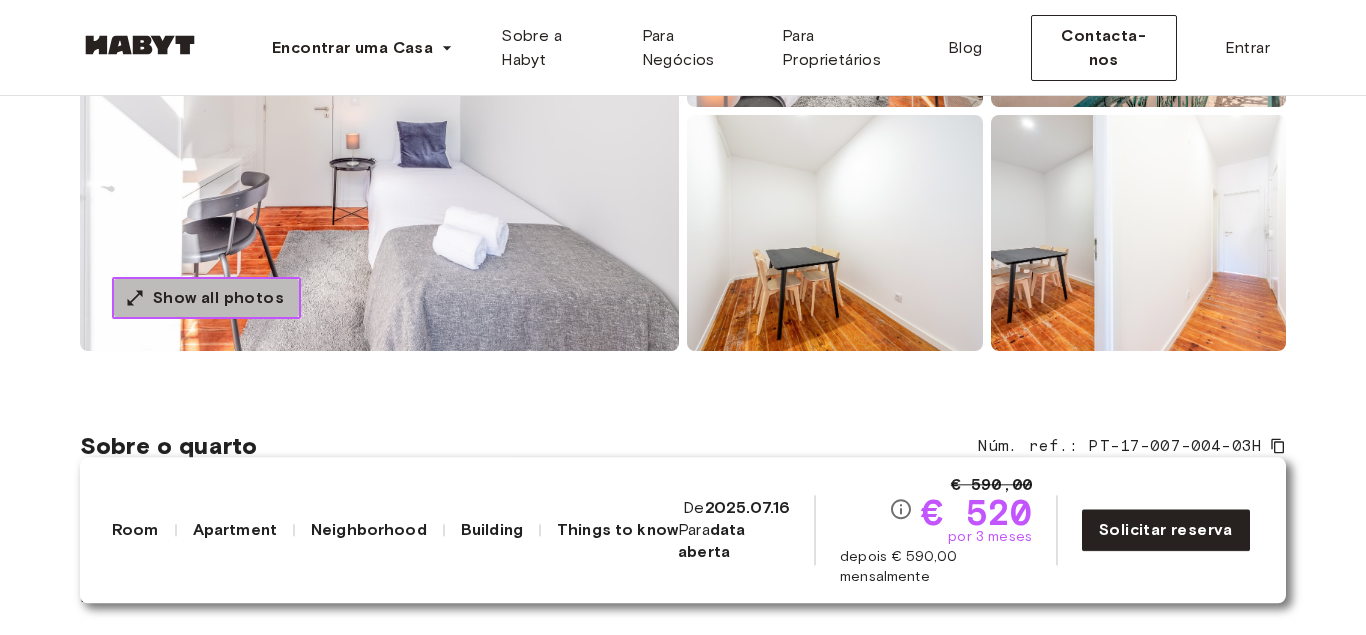 click on "Show all photos" at bounding box center [218, 298] 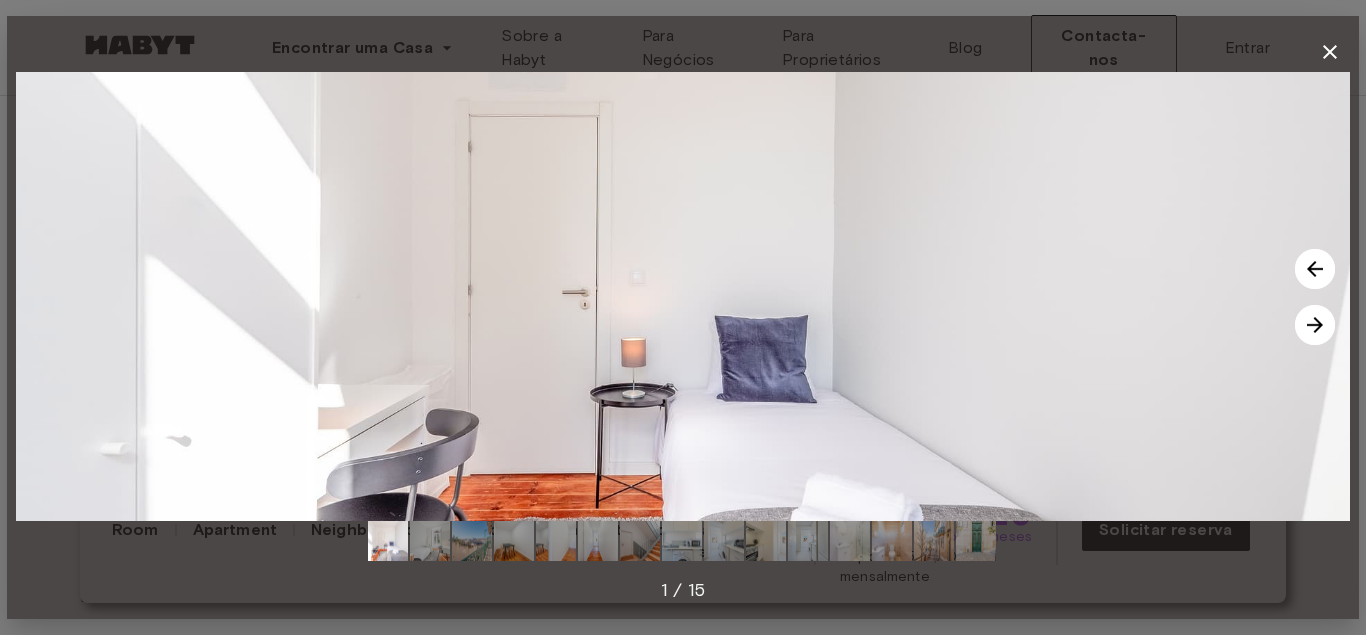 click at bounding box center (1315, 325) 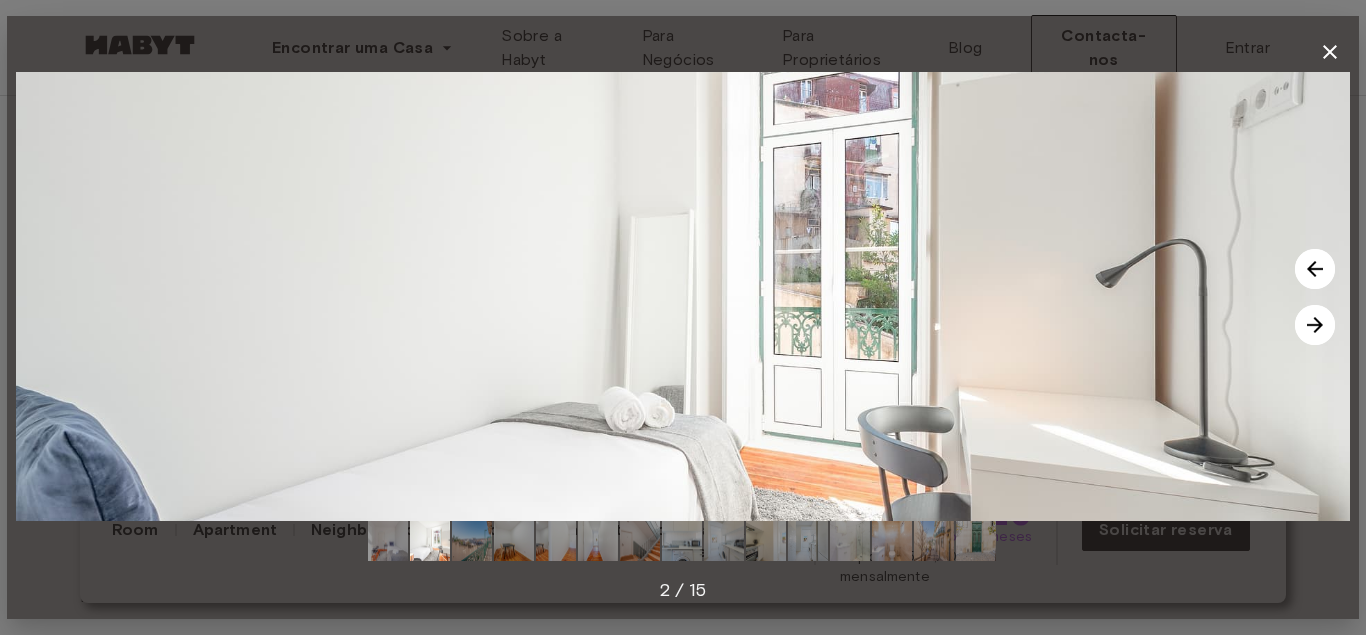 click at bounding box center (1315, 325) 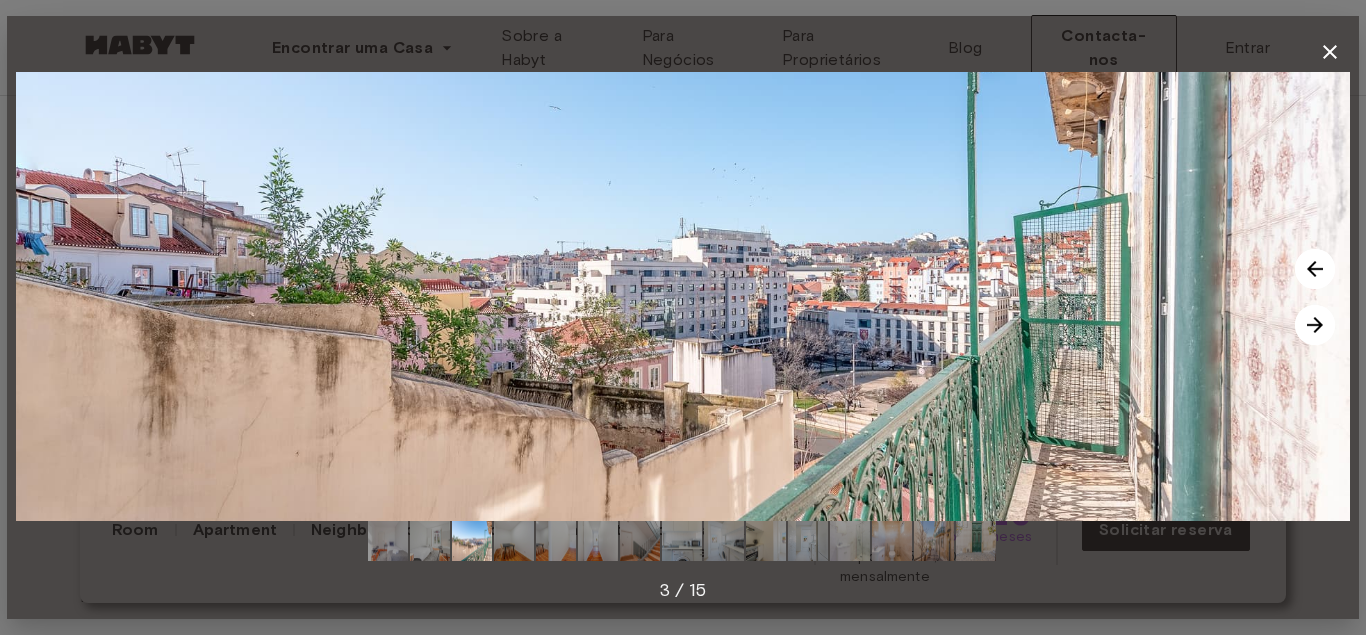 click at bounding box center (1315, 325) 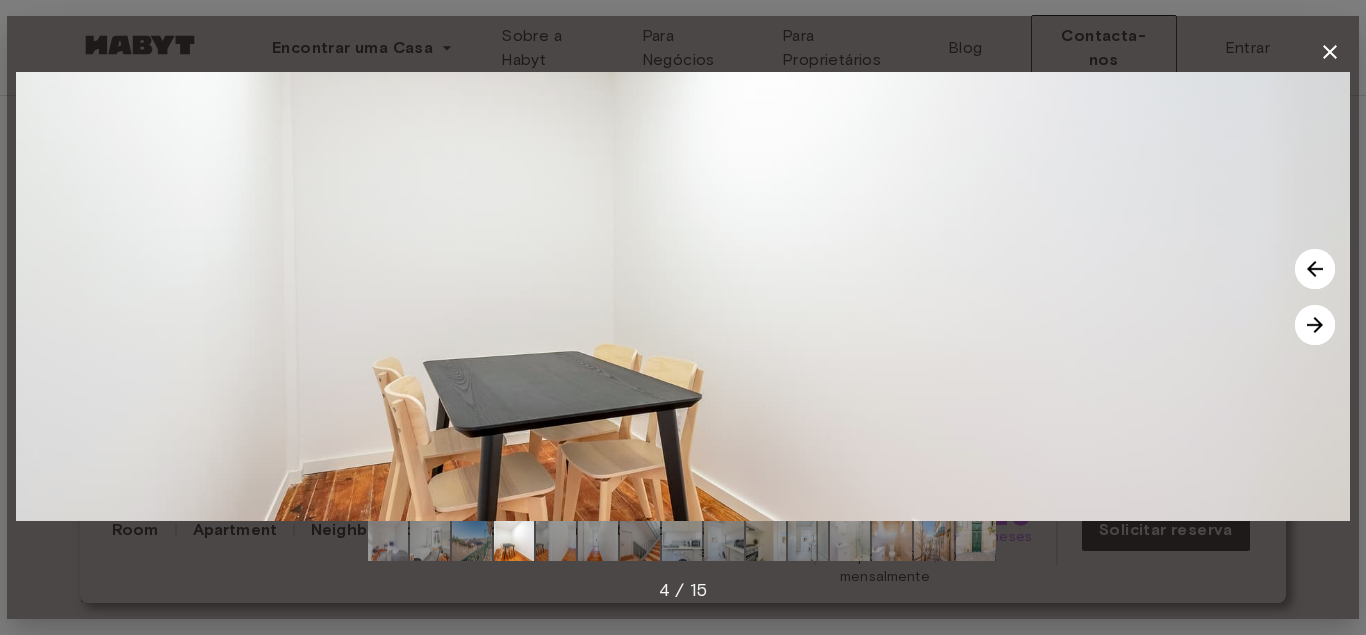 click at bounding box center [1315, 325] 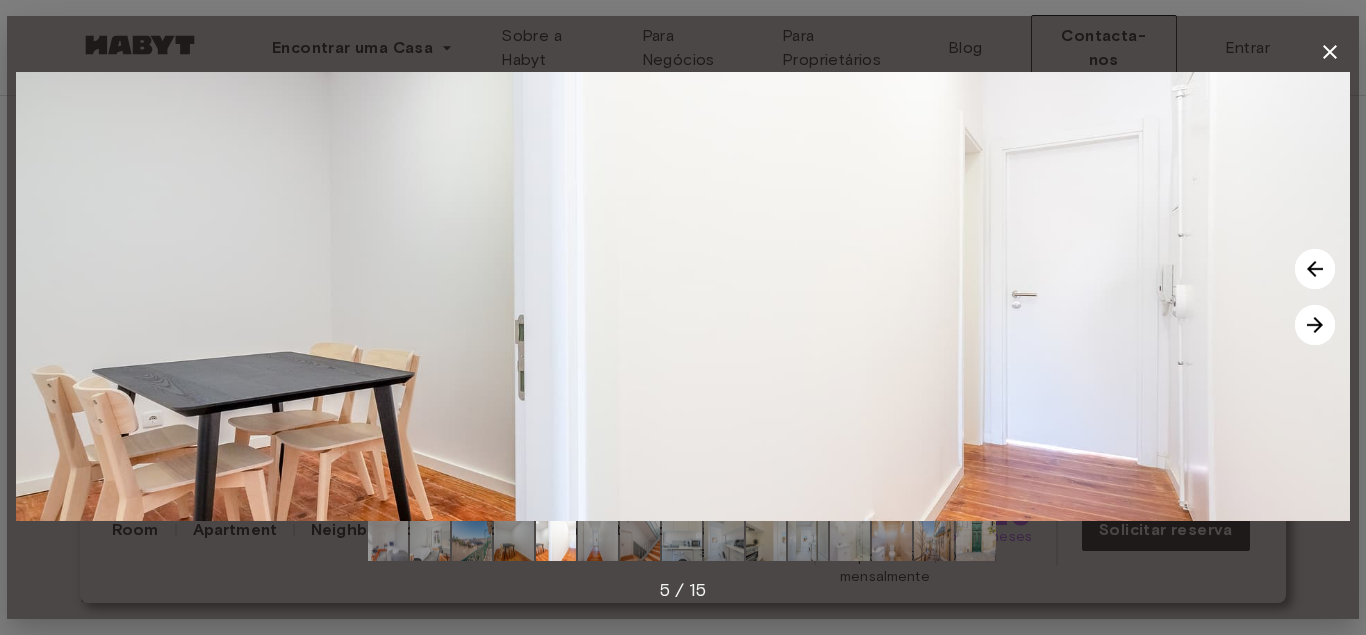 click at bounding box center (1315, 325) 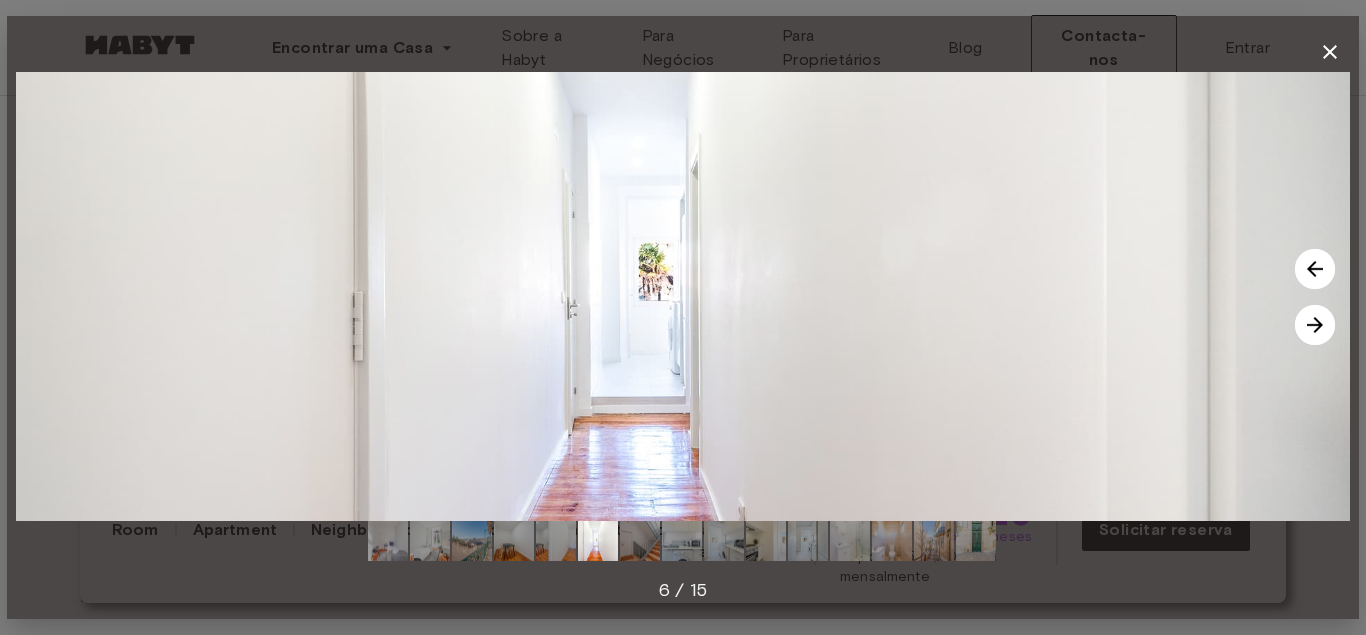 click at bounding box center [1315, 325] 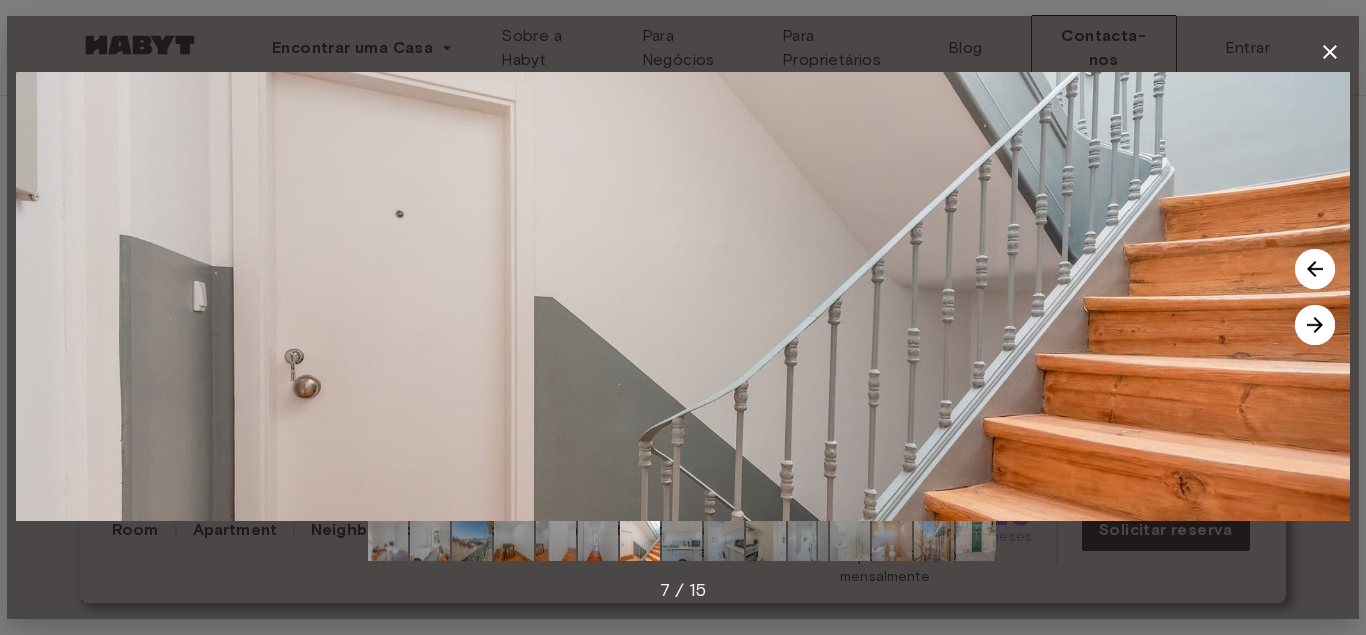 click at bounding box center (1315, 325) 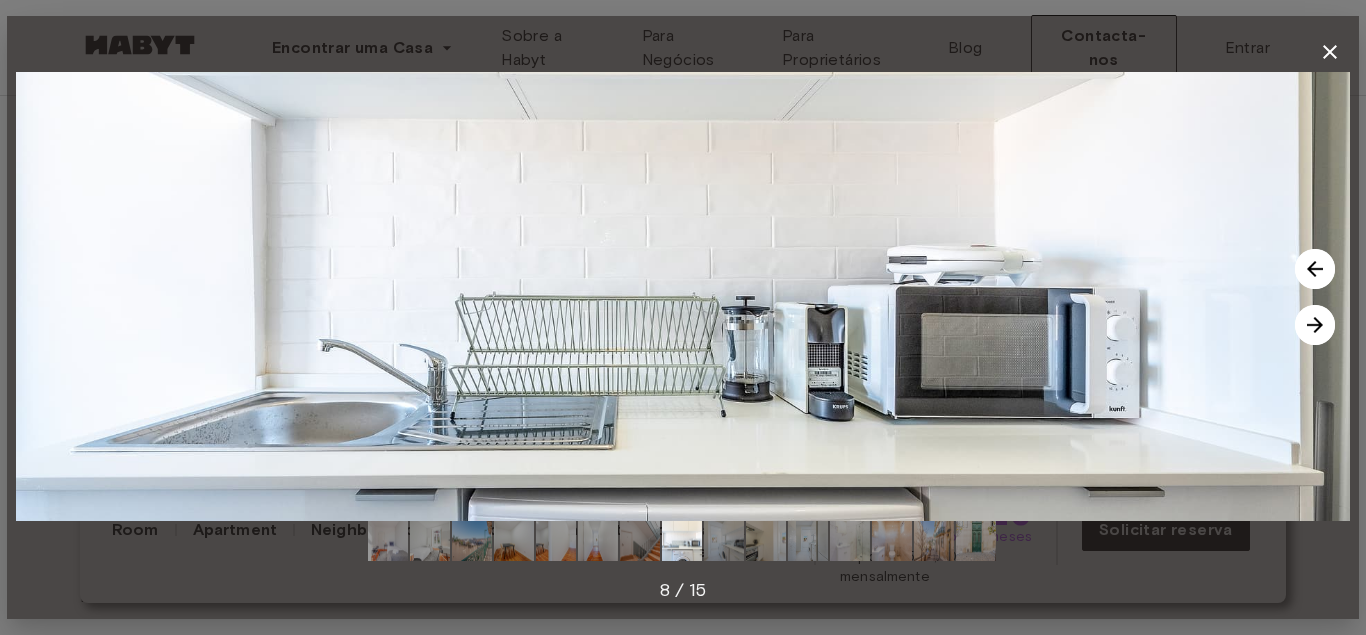 click at bounding box center (1315, 325) 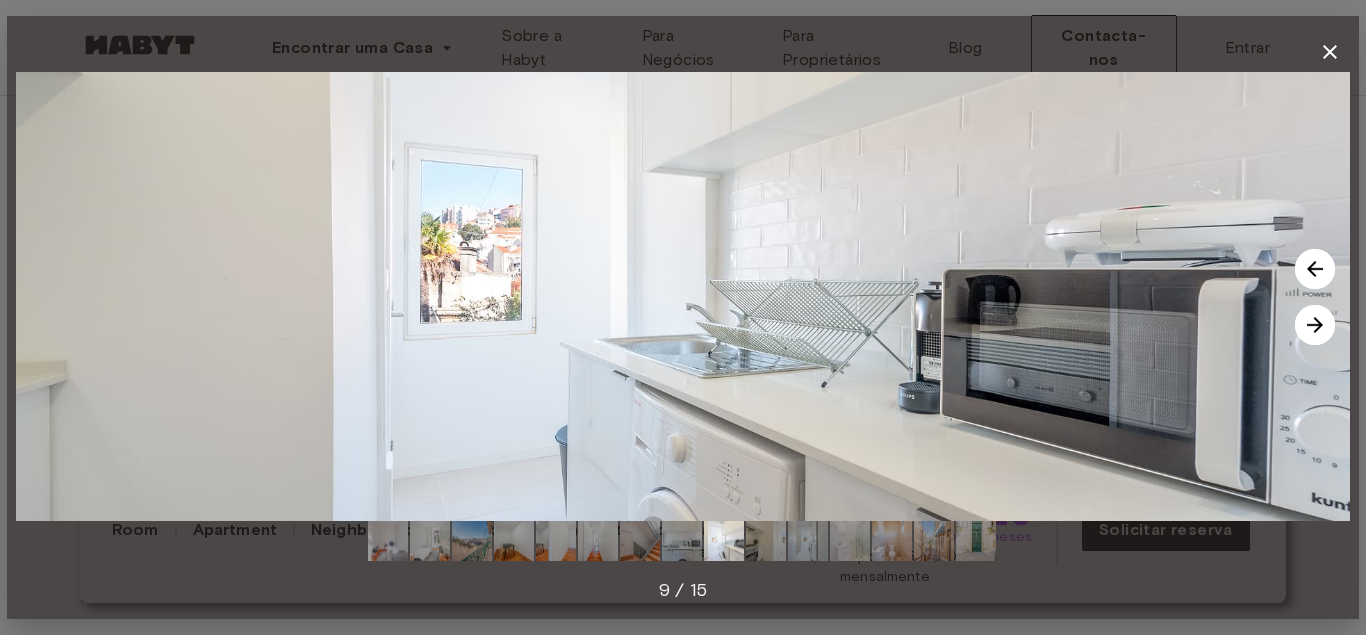 click at bounding box center [1315, 325] 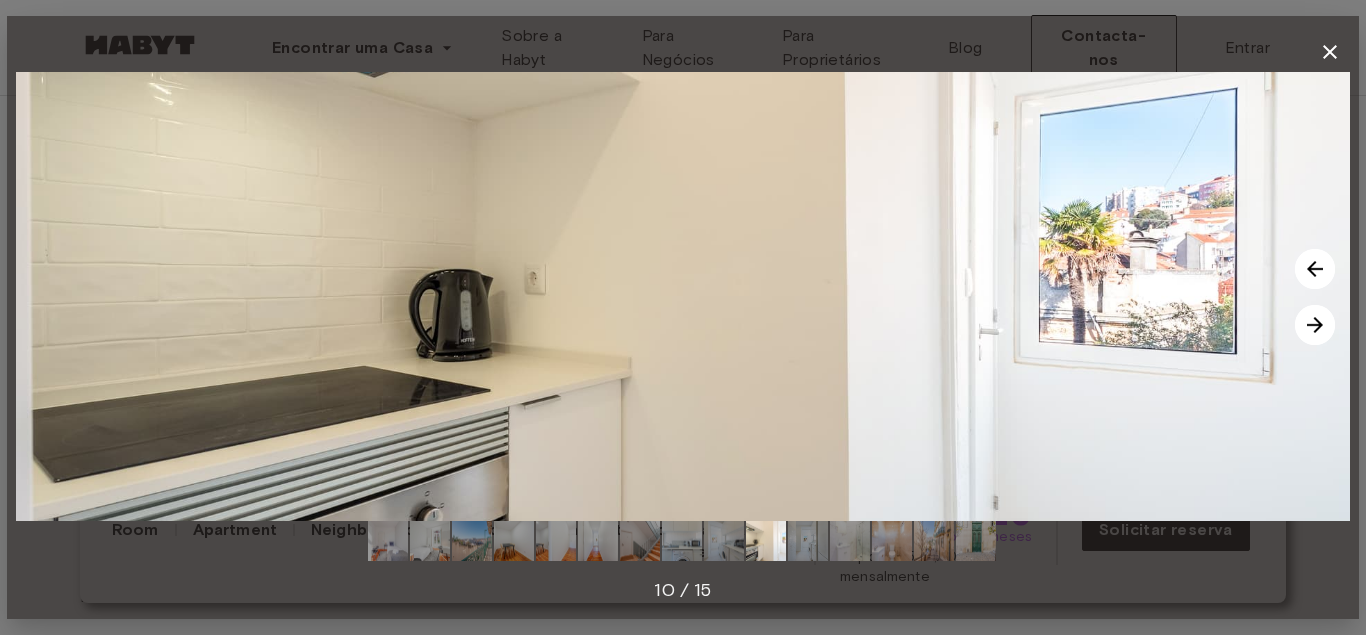 click at bounding box center (1315, 325) 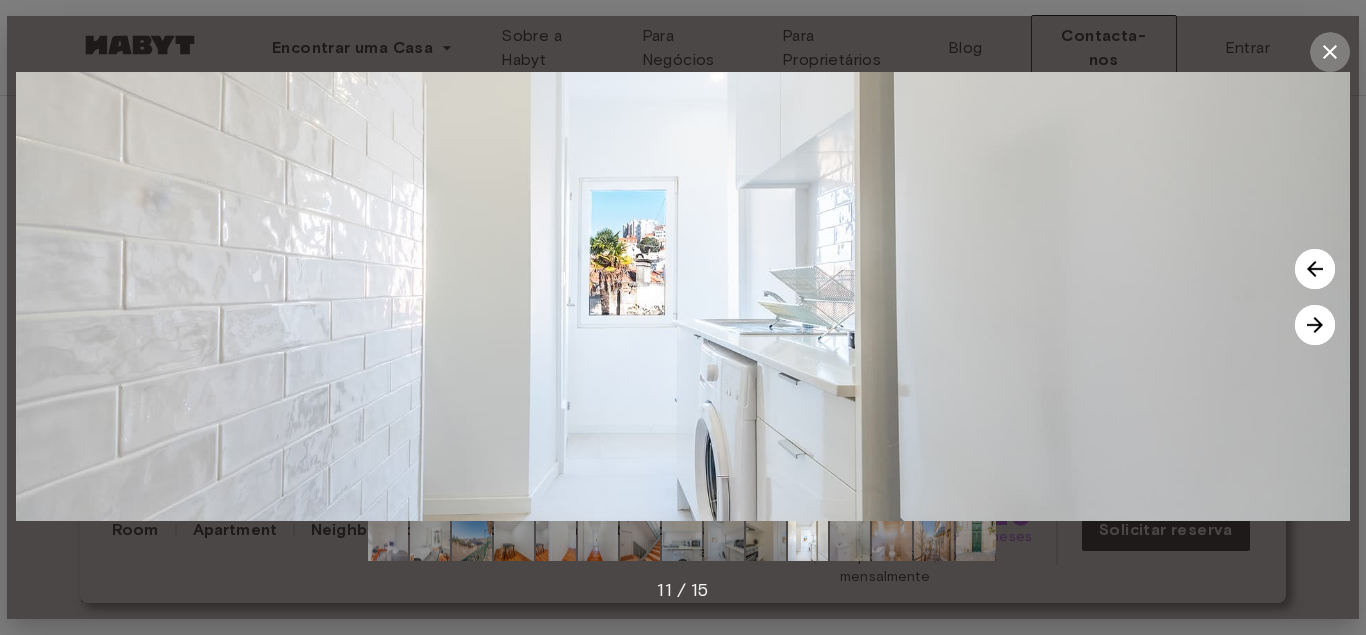 click 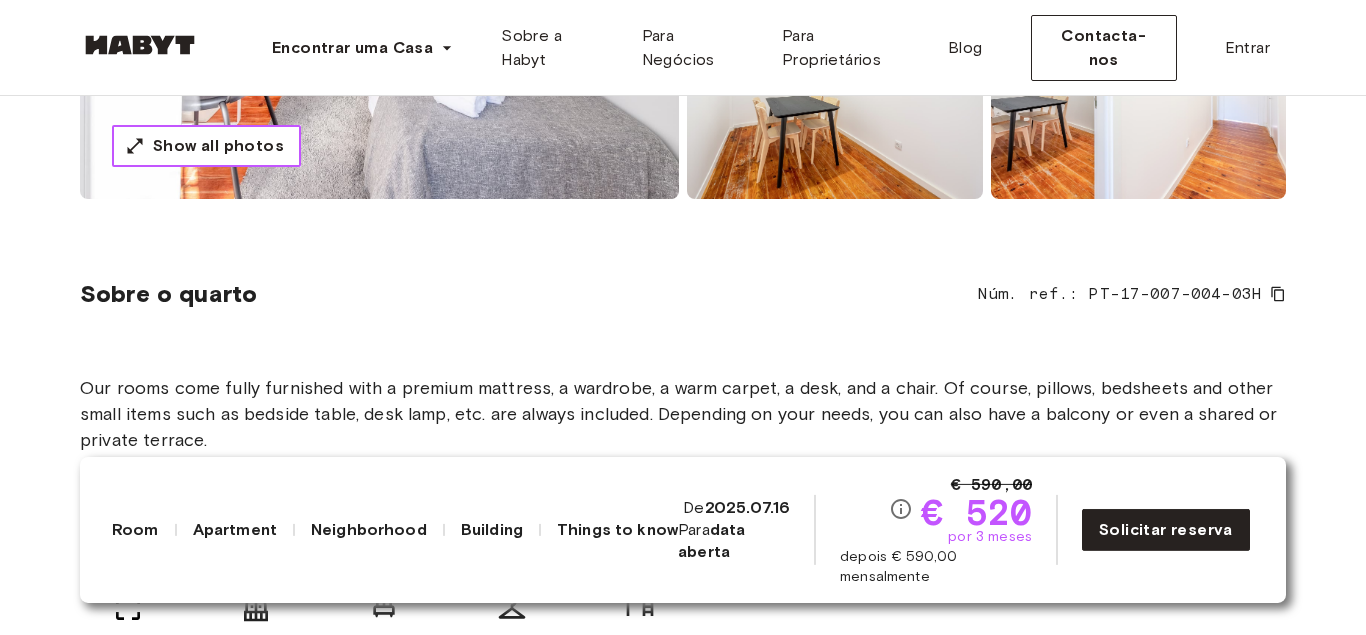 scroll, scrollTop: 645, scrollLeft: 0, axis: vertical 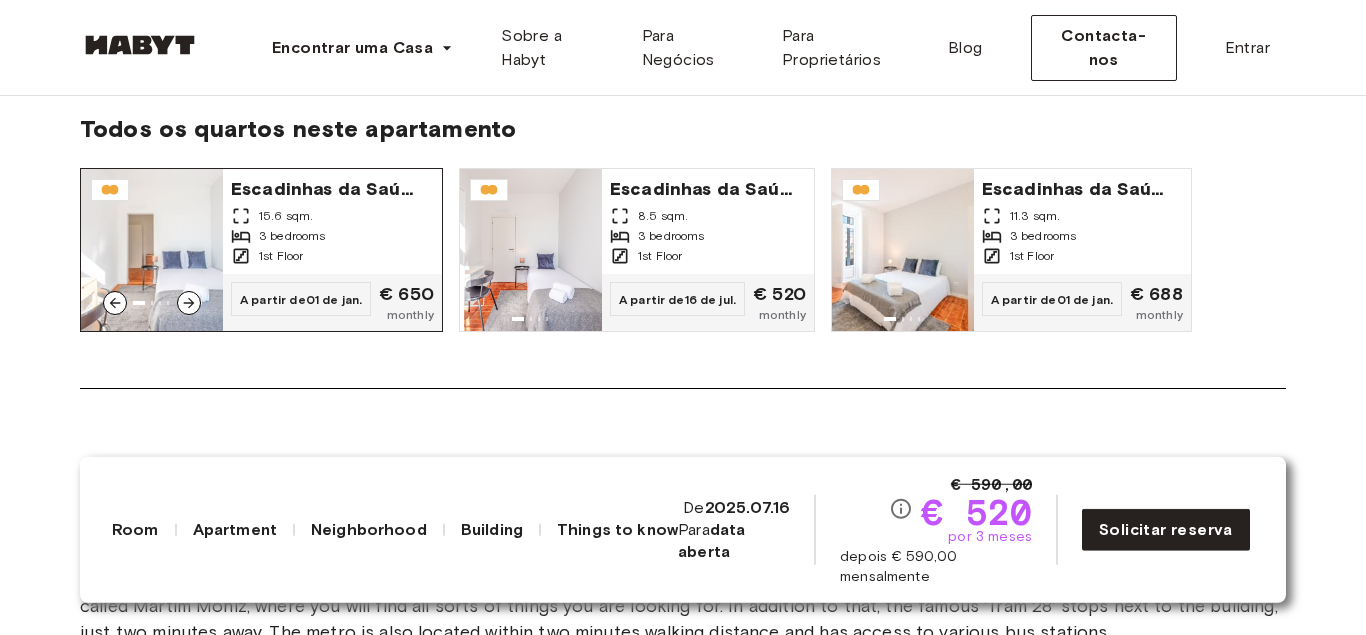 click on "1st Floor" at bounding box center (332, 256) 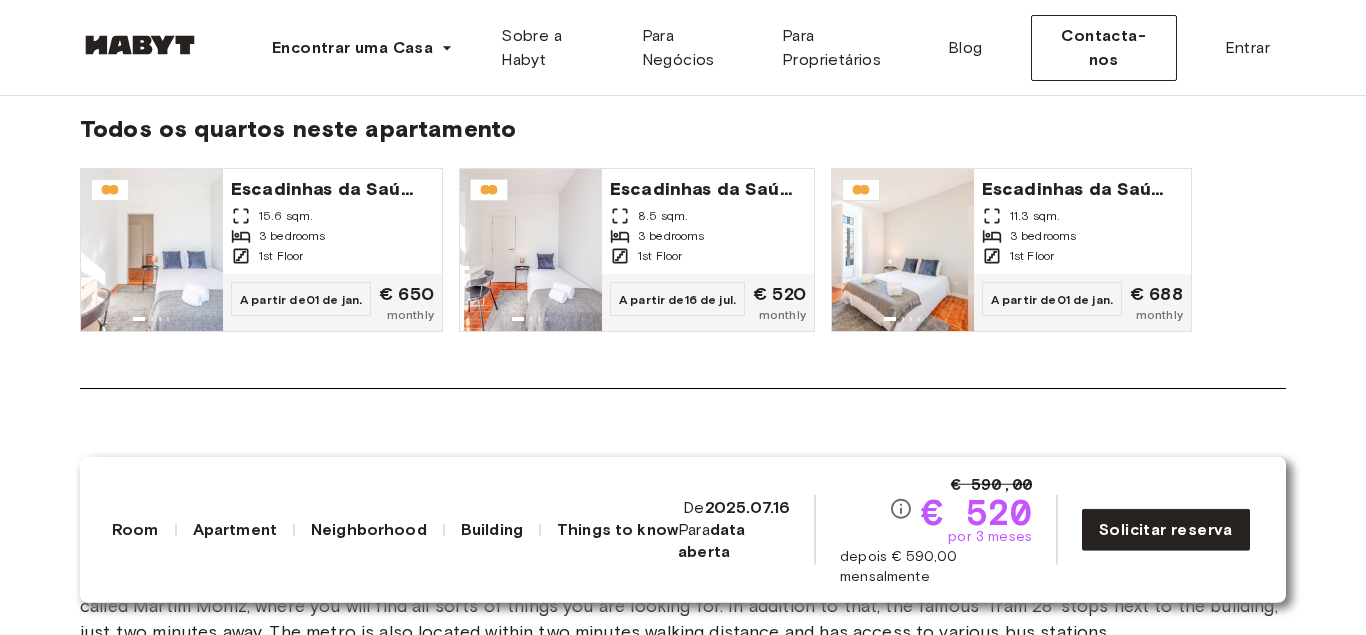 click on "Sobre o apartamento It's more than just an apartment, it's simply a very big, comfy place to stay. You will find some shared and some private bathrooms in each apartment. A fully-equipped kitchen is also part of the accommodation, all of them including an oven, fridge, washing machine, and other small appliances. 63.2 sqm. 1st Floor 3 quartos 1 shared bathroom Dining room WiFi Fully-equipped kitchen Kitchen utensils Washing Machine Todos os quartos neste apartamento Escadinhas da Saúde 6 15.6 sqm. 3 bedrooms 1st Floor A partir de  01 de jan. € 650 monthly Escadinhas da Saúde 6 8.5 sqm. 3 bedrooms 1st Floor A partir de  16 de jul. € 520 monthly Escadinhas da Saúde 6 11.3 sqm. 3 bedrooms 1st Floor A partir de  01 de jan. € 688 monthly" at bounding box center (683, -27) 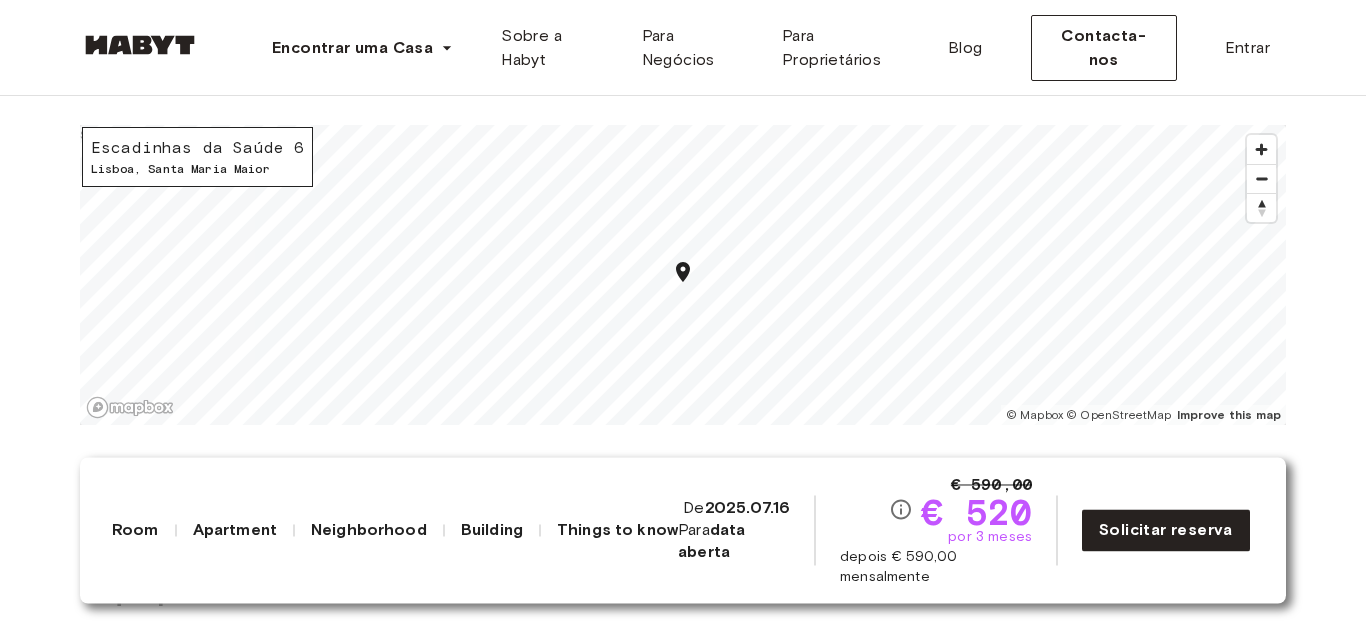 scroll, scrollTop: 2615, scrollLeft: 0, axis: vertical 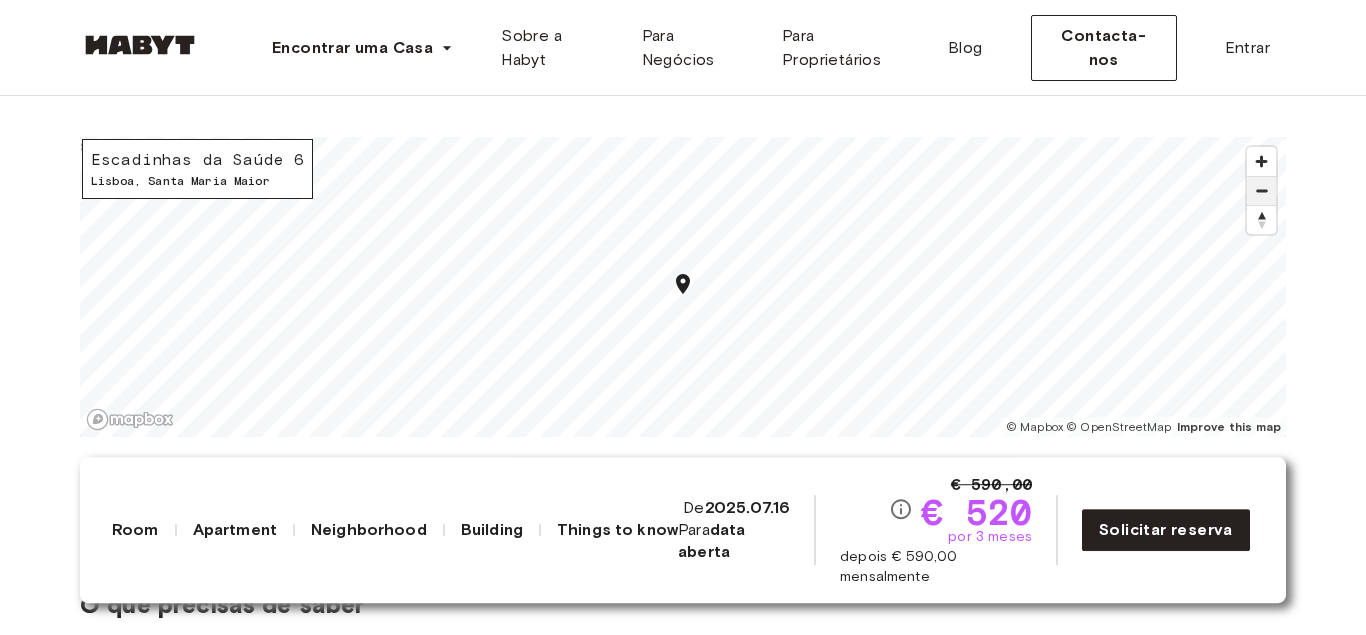 click at bounding box center [1261, 191] 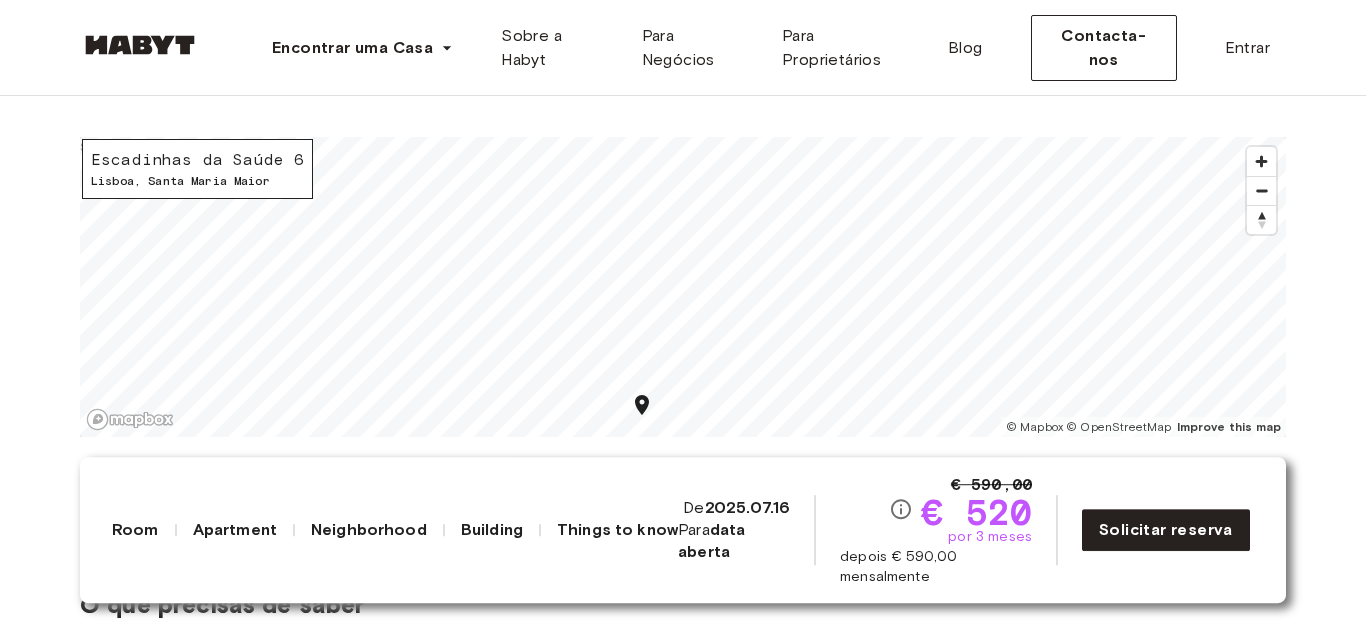 click on "Europe Lisboa Quarto Privado Quarto Privado Escadinhas da Saúde 6 Disponível a partir de  16 de jul. € 590,00 € 520 por 3 meses depois € 590,00 mensalmente Solicitar reserva Show all photos Sobre o quarto Núm. ref.:   PT-17-007-004-03H Our rooms come fully furnished with a premium mattress, a wardrobe, a warm carpet, a desk, and a chair. Of course, pillows, bedsheets and other small items such as bedside table, desk lamp, etc. are always included. Depending on your needs, you can also have a balcony or even a shared or private terrace. 8.5 sqm. Shared balcony 90 x 200cm mattress Wardrobe Desk and chair Sobre o apartamento It's more than just an apartment, it's simply a very big, comfy place to stay. You will find some shared and some private bathrooms in each apartment. A fully-equipped kitchen is also part of the accommodation, all of them including an oven, fridge, washing machine, and other small appliances. 63.2 sqm. 1st Floor 3 quartos 1 shared bathroom Dining room WiFi Fully-equipped kitchen" at bounding box center (683, 572) 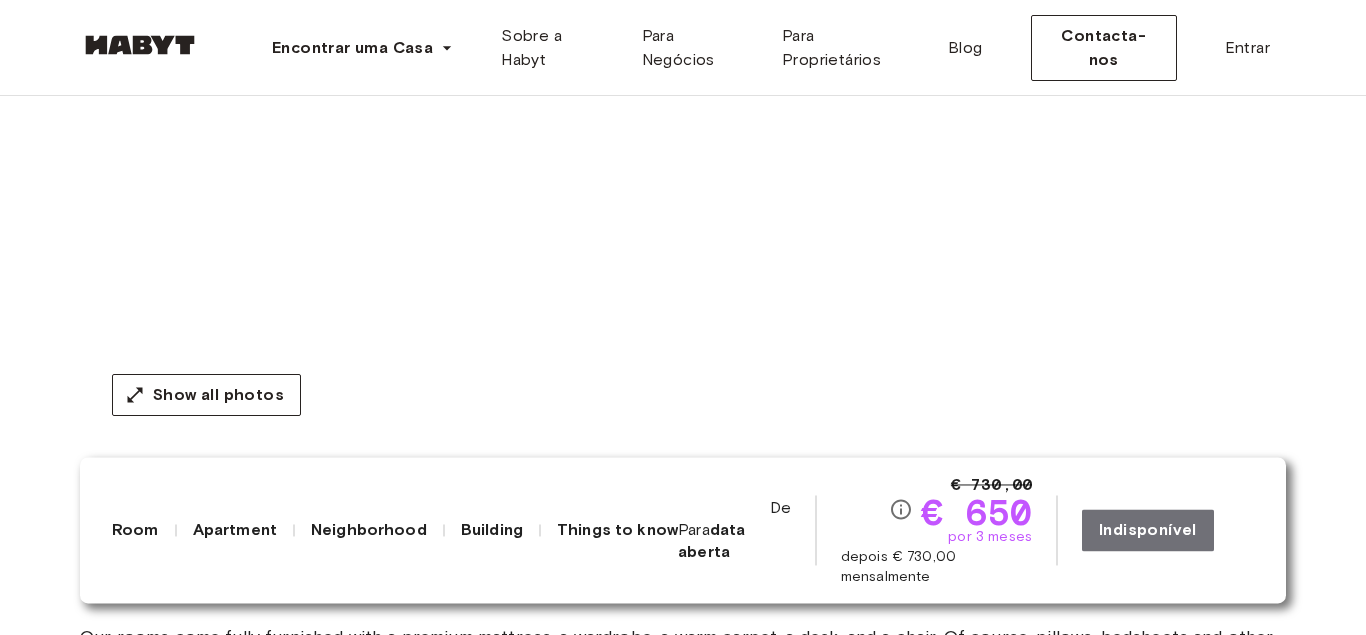 scroll, scrollTop: 348, scrollLeft: 0, axis: vertical 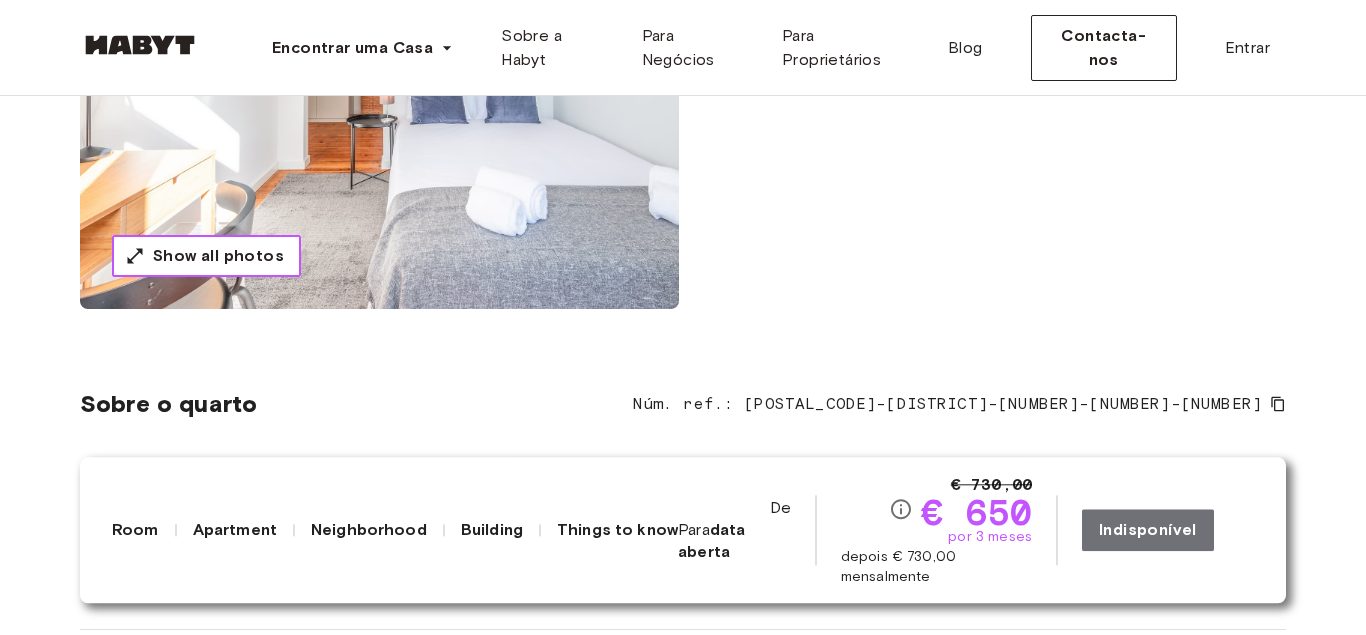 click on "Show all photos" at bounding box center [218, 256] 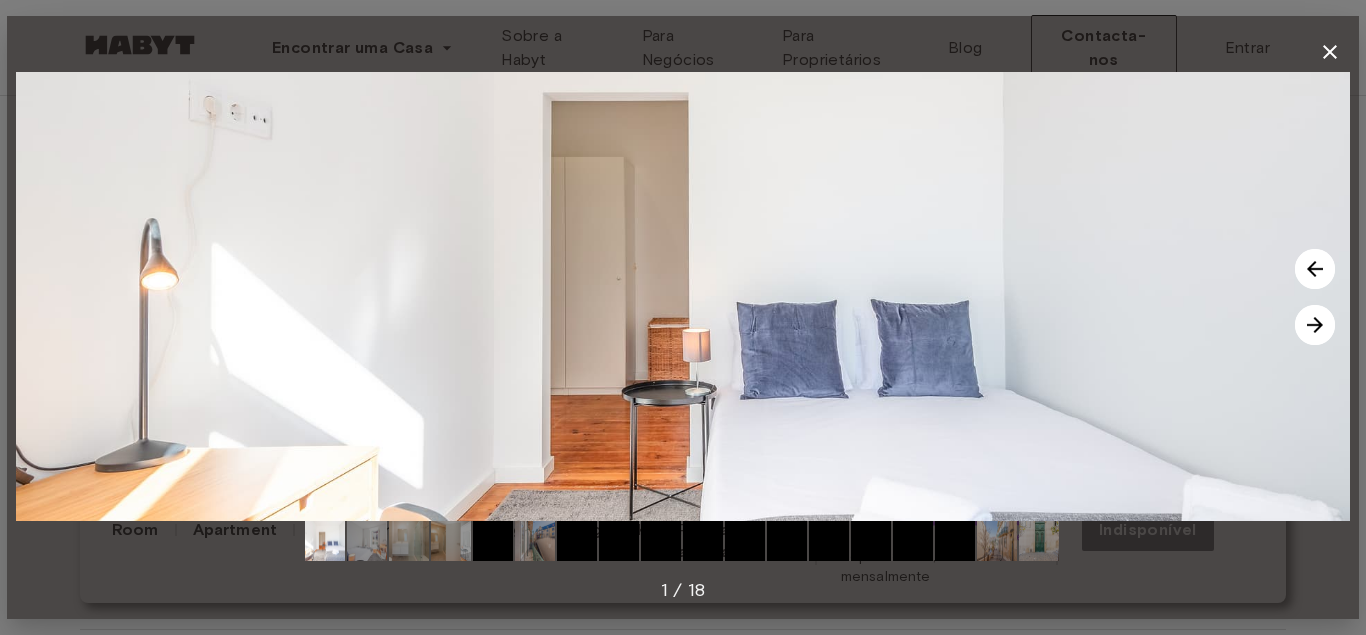 click at bounding box center [1315, 325] 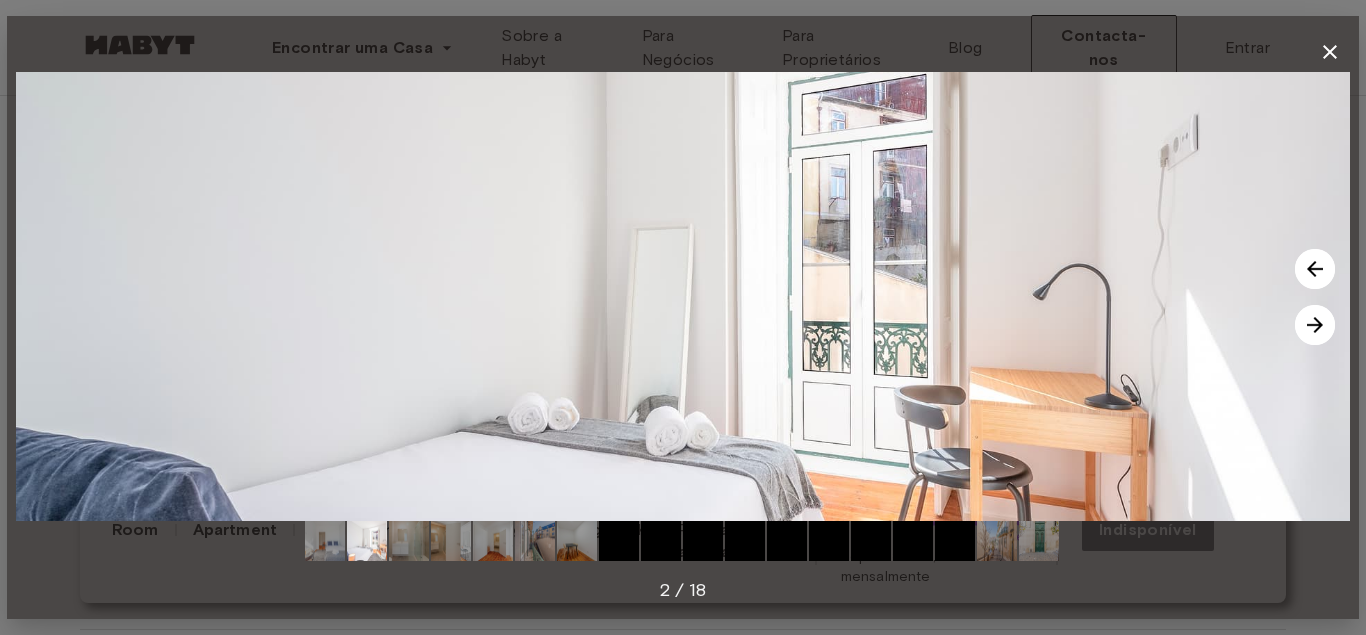 click at bounding box center (1315, 325) 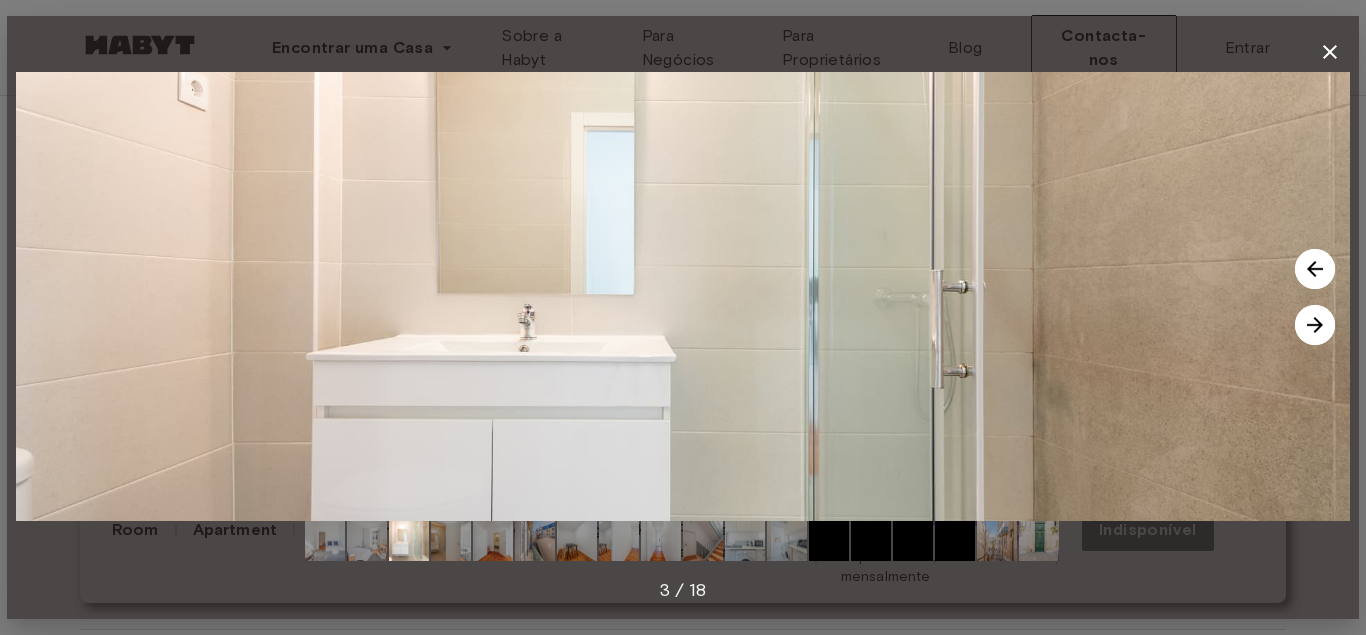 click at bounding box center (1315, 325) 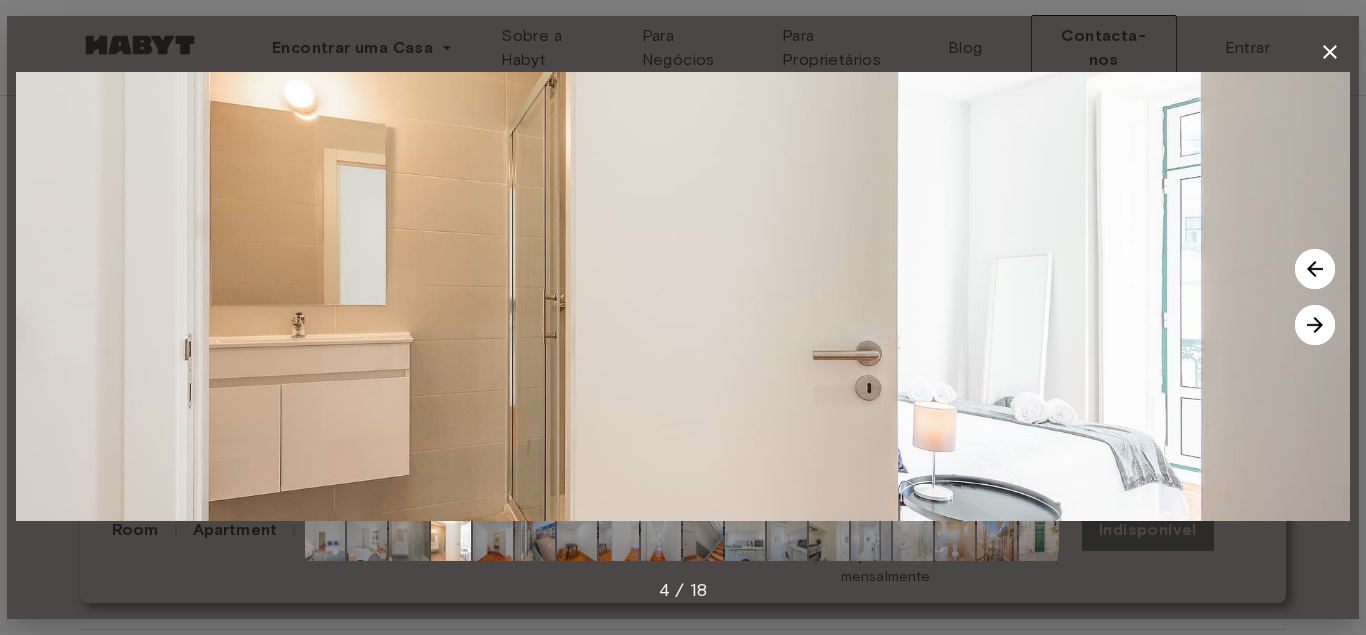 click at bounding box center (1315, 325) 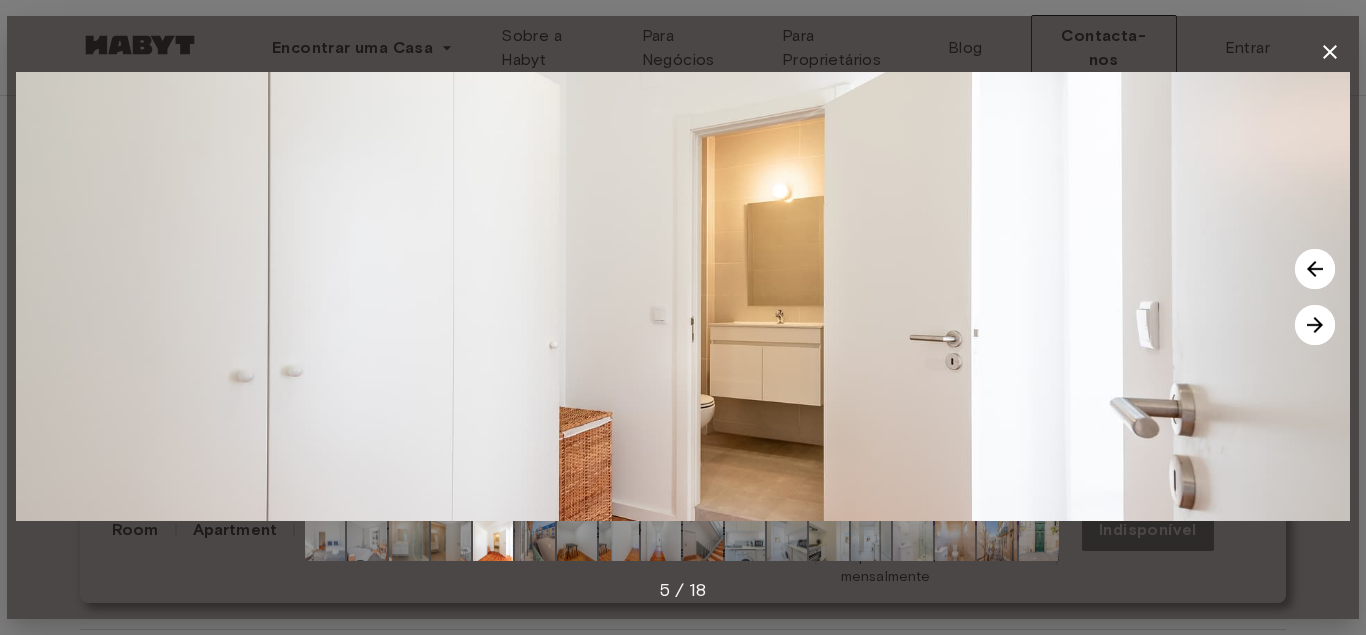 click at bounding box center (1315, 325) 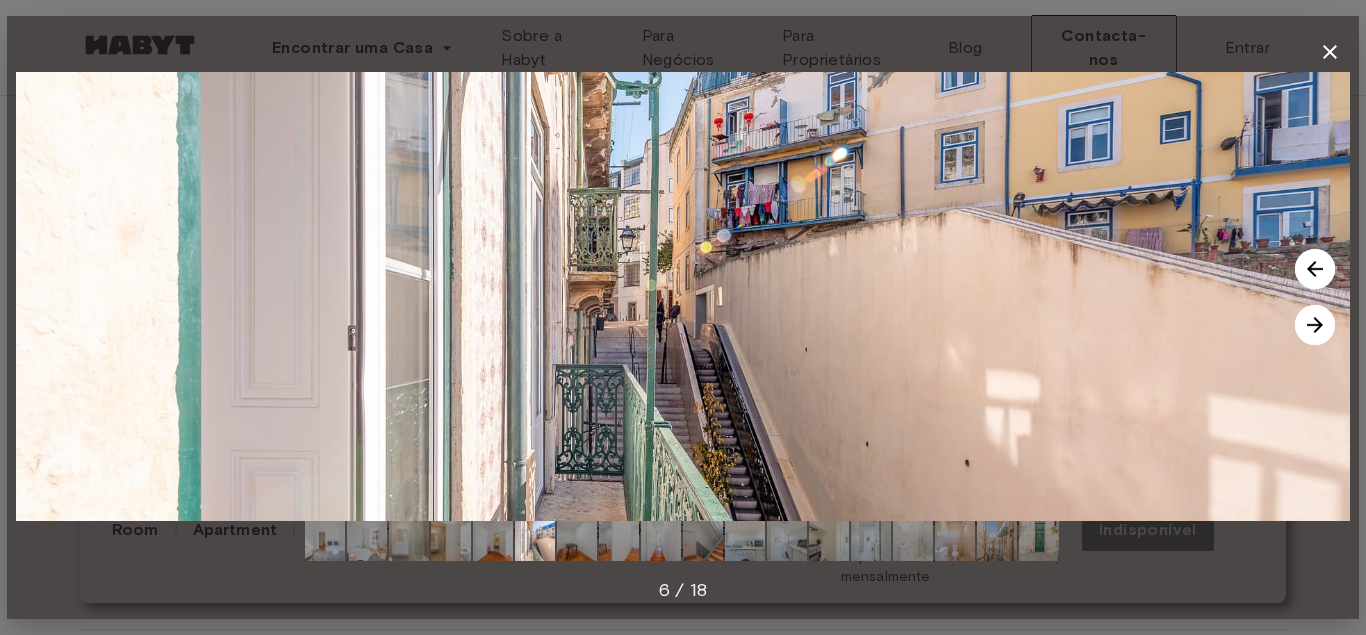 click at bounding box center (1315, 325) 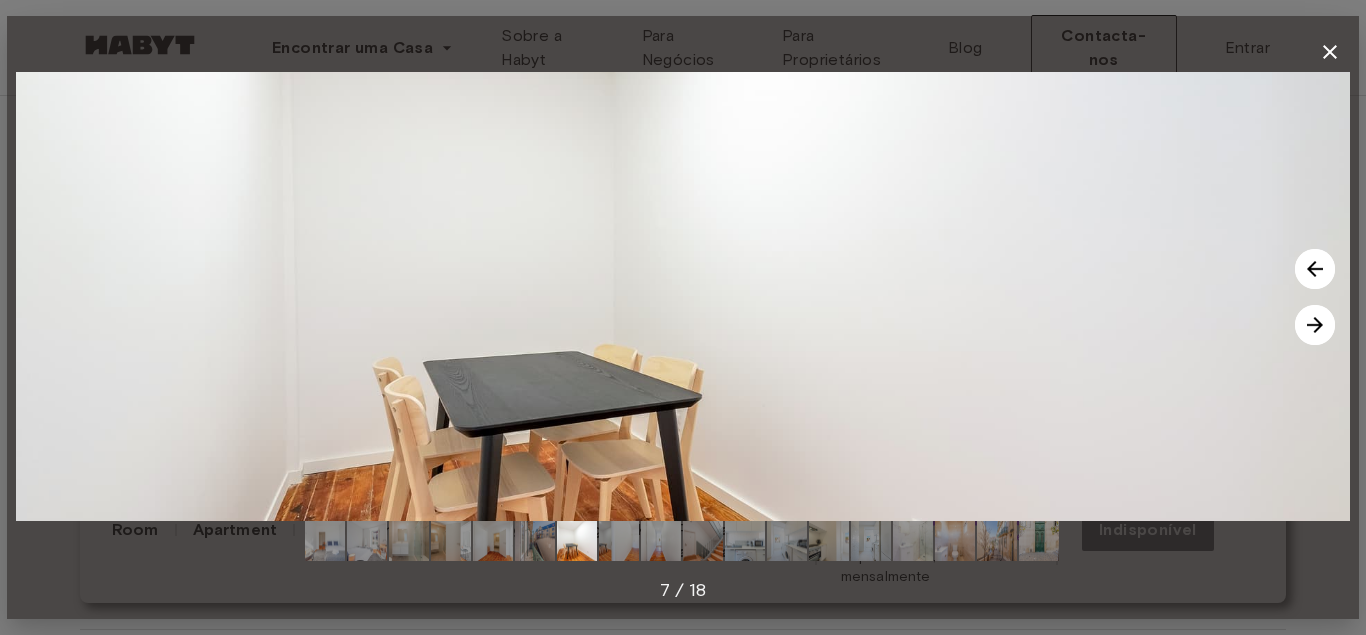 click at bounding box center (1315, 325) 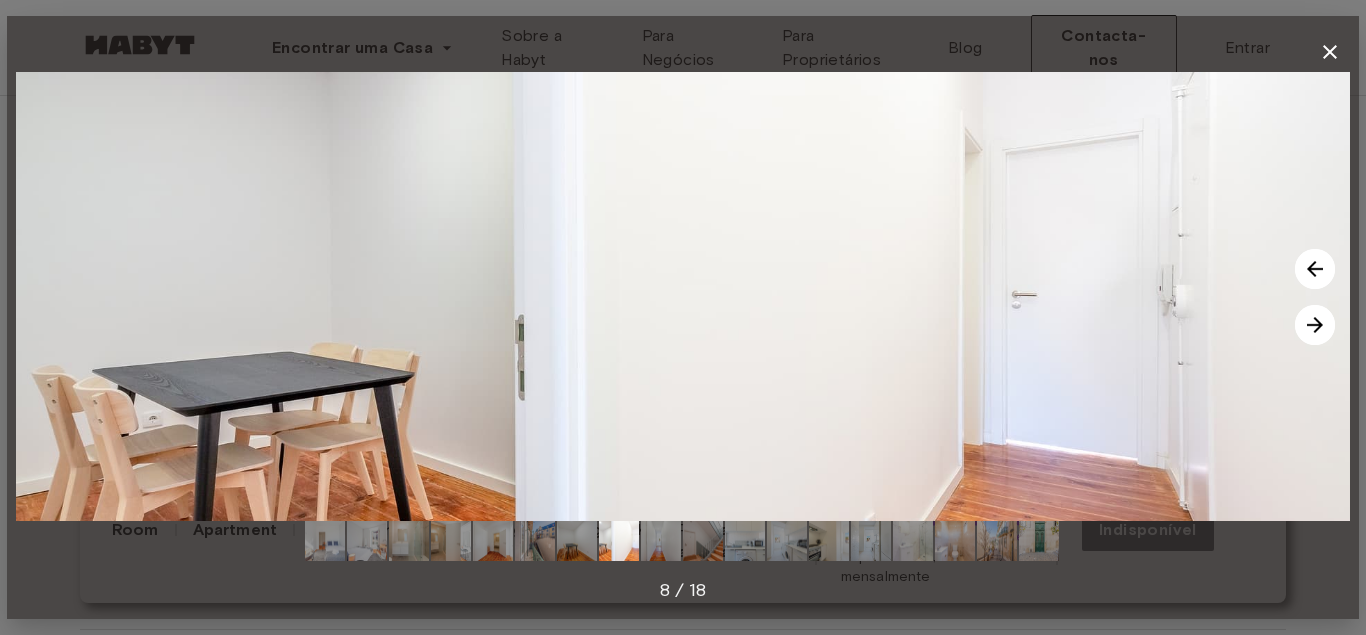 click 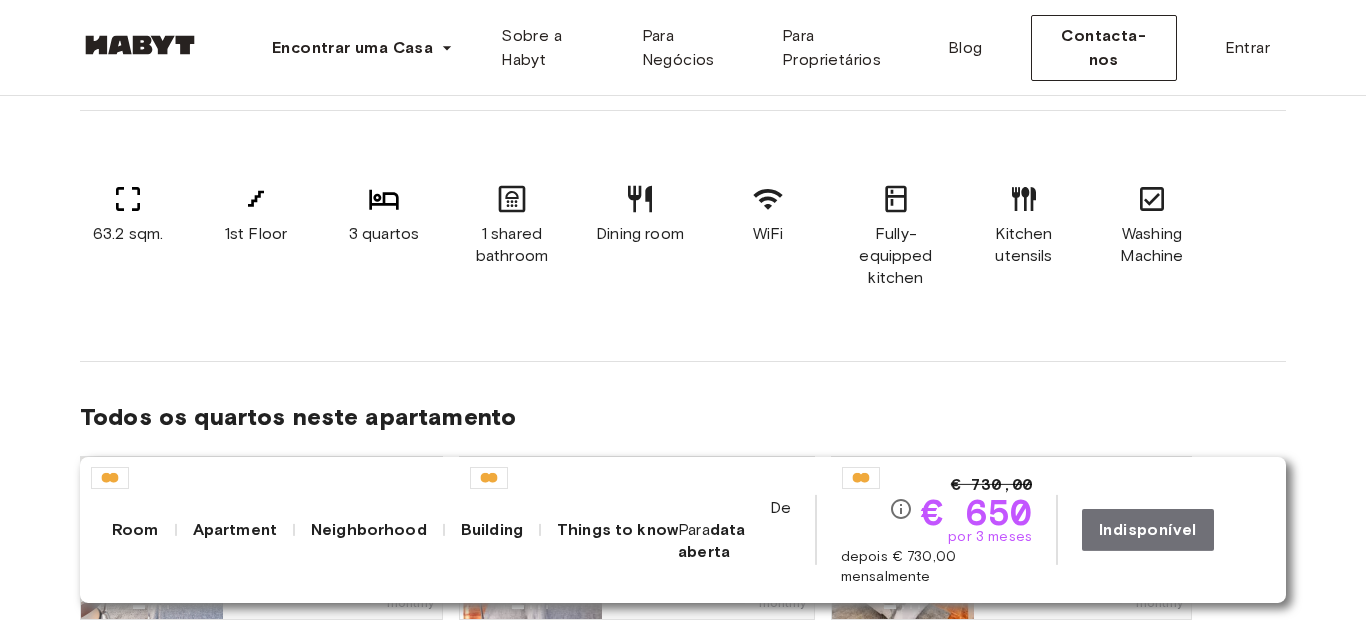 scroll, scrollTop: 1541, scrollLeft: 0, axis: vertical 